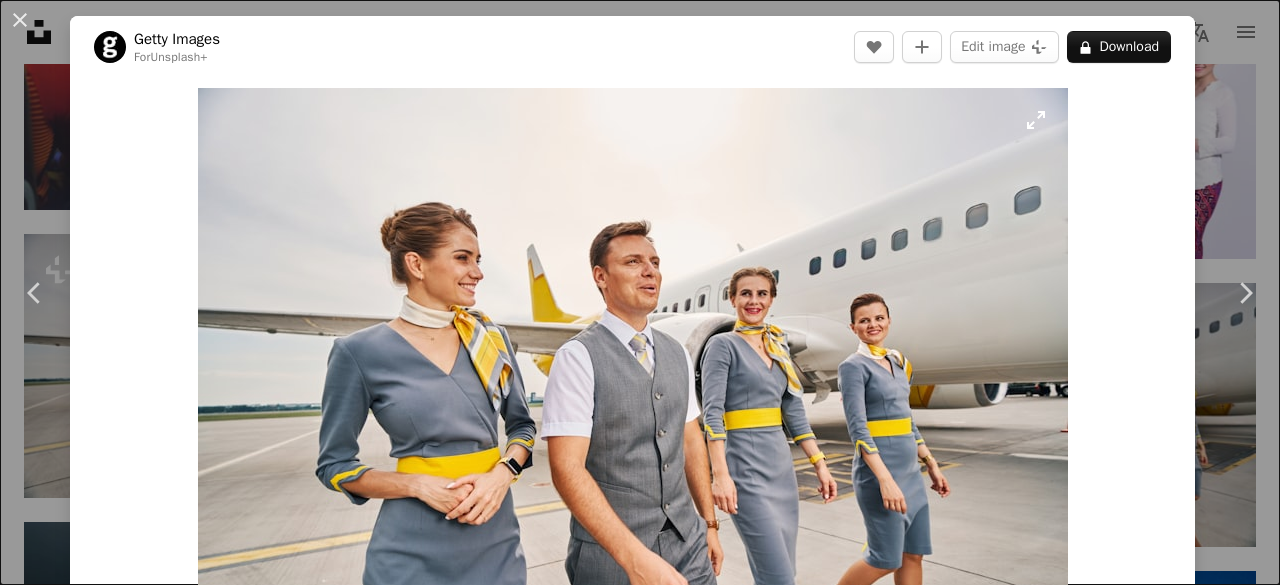 scroll, scrollTop: 2000, scrollLeft: 0, axis: vertical 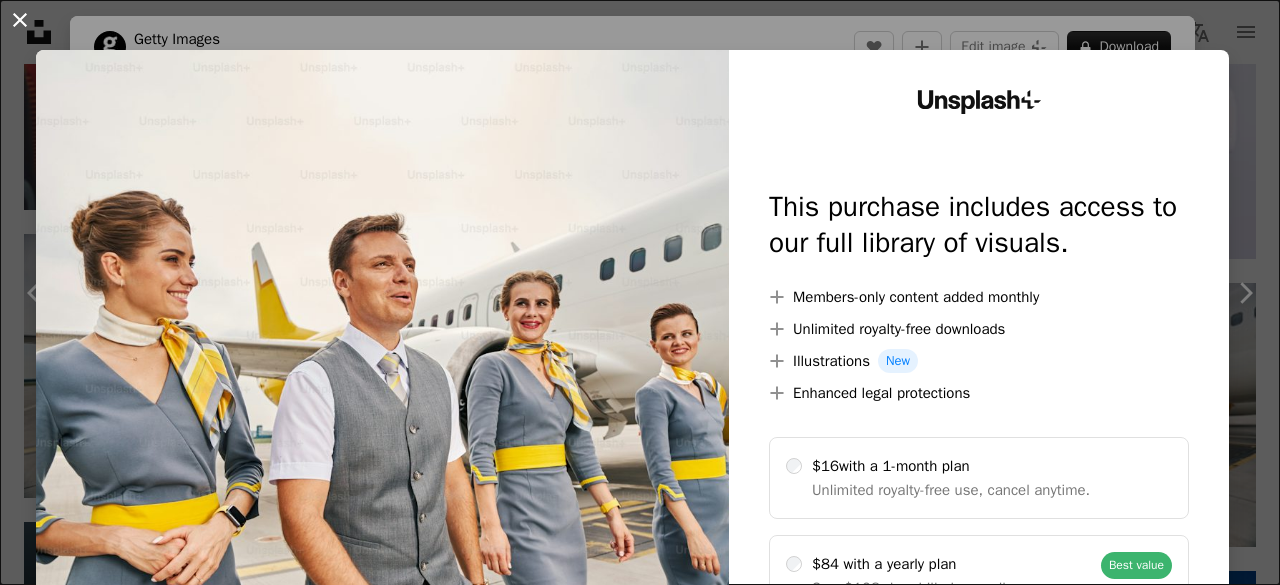 click on "An X shape" at bounding box center (20, 20) 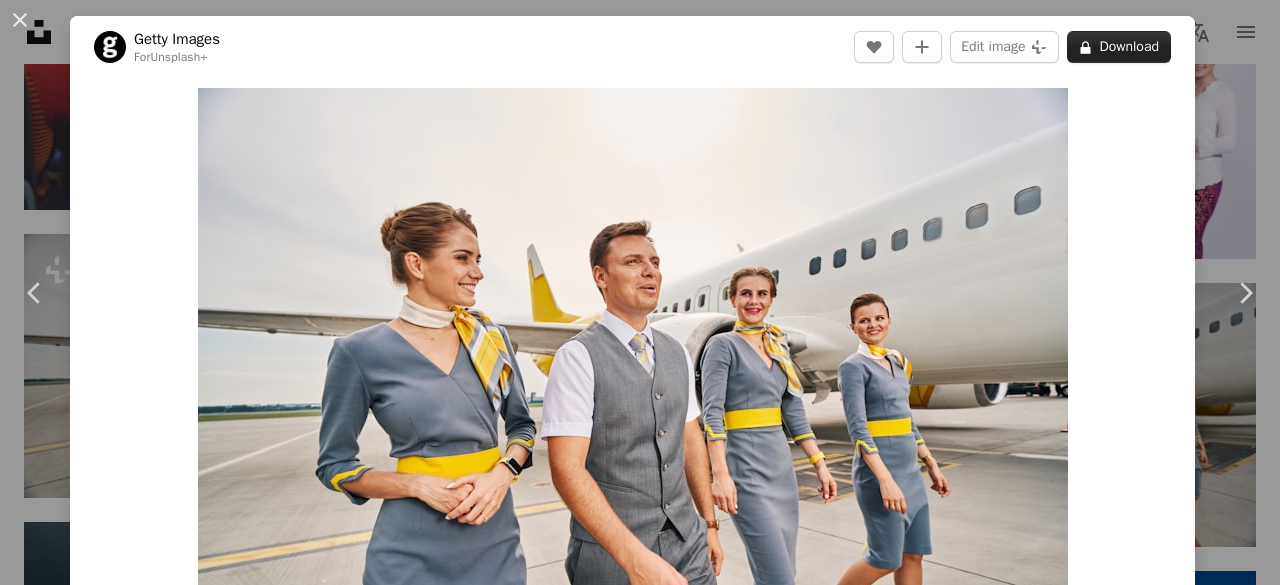click on "A lock   Download" at bounding box center [1119, 47] 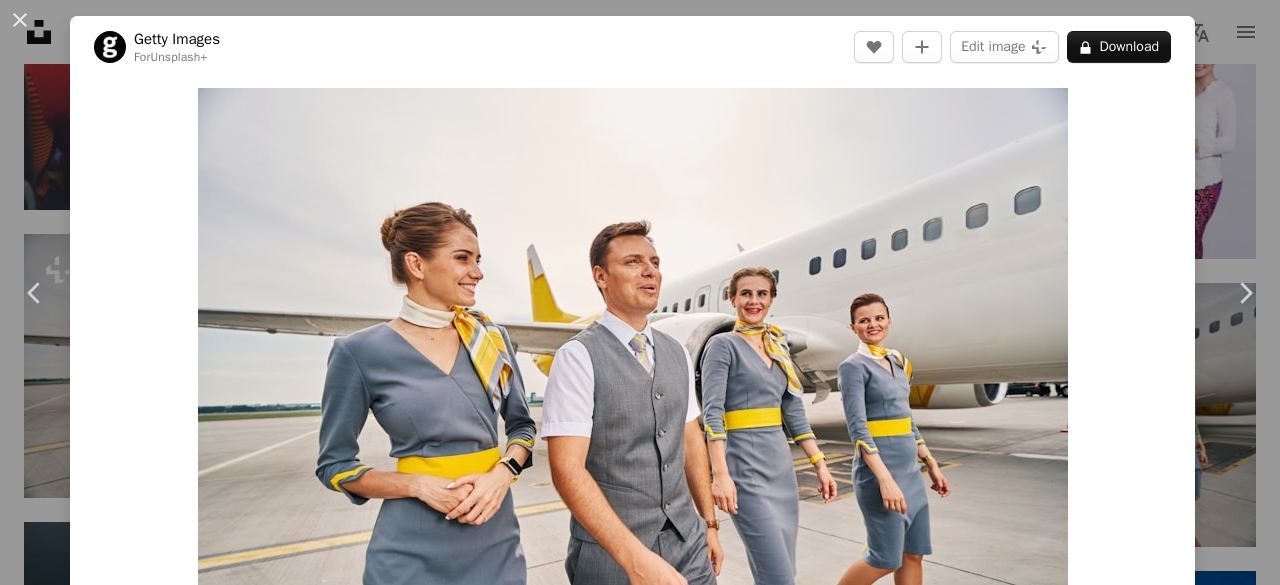 click on "An X shape" at bounding box center (20, 20) 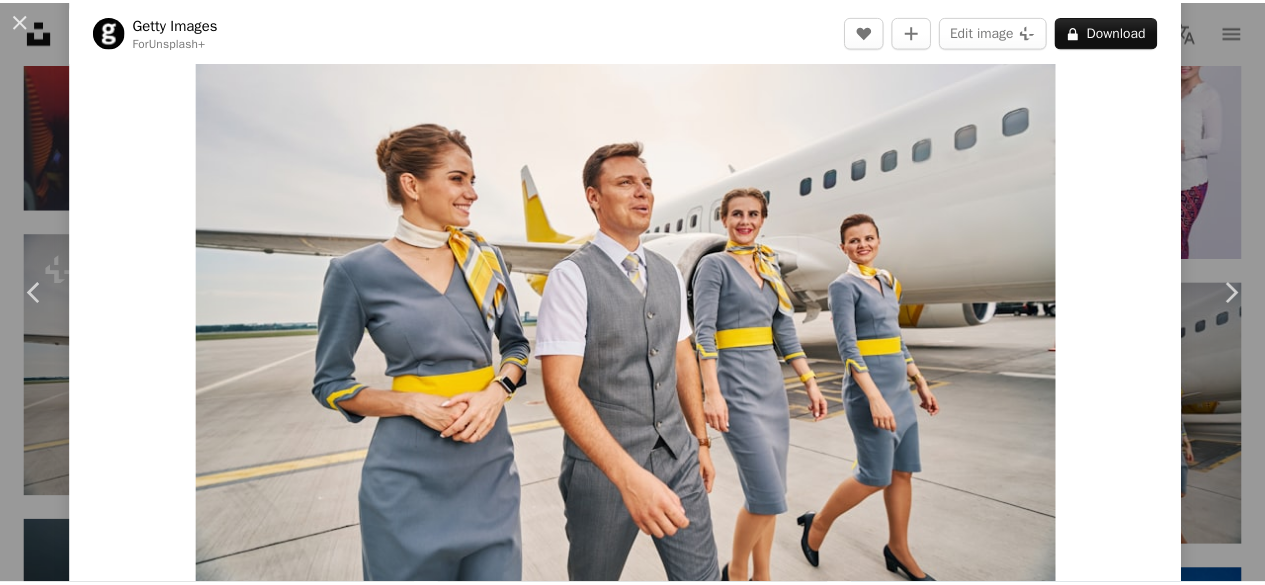 scroll, scrollTop: 0, scrollLeft: 0, axis: both 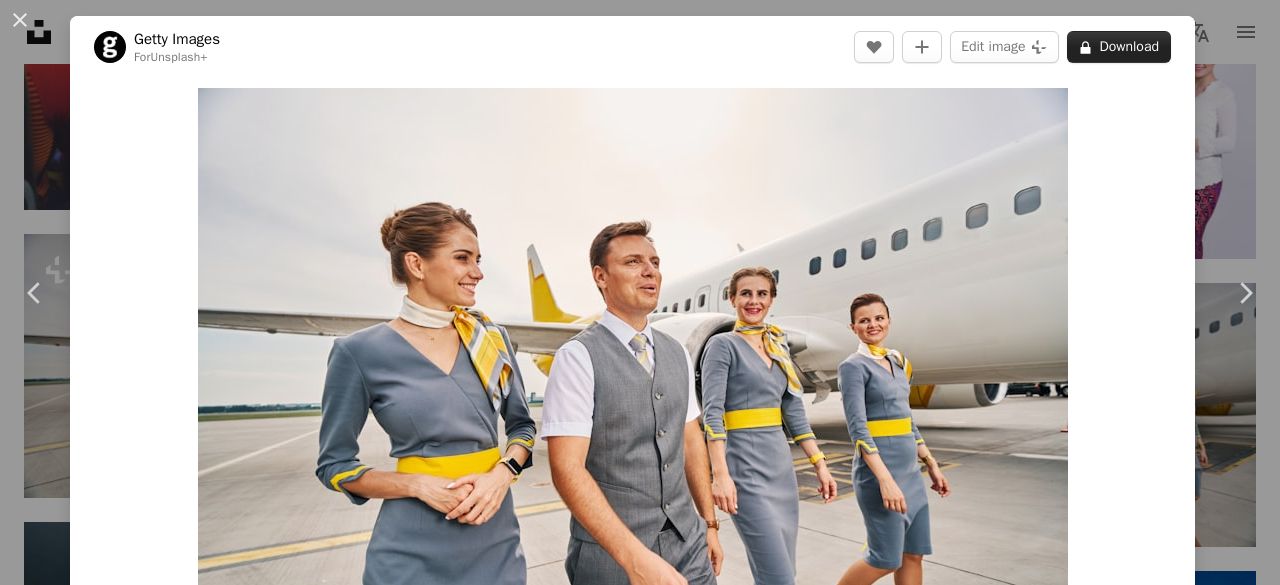 click on "A lock   Download" at bounding box center (1119, 47) 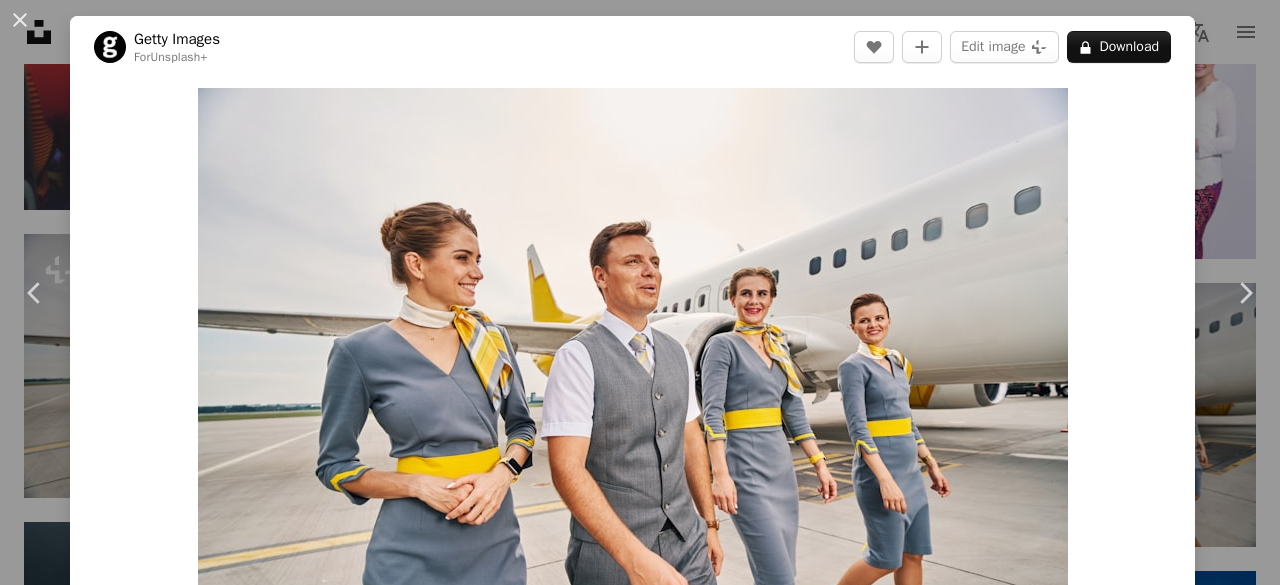 click on "An X shape" at bounding box center [20, 20] 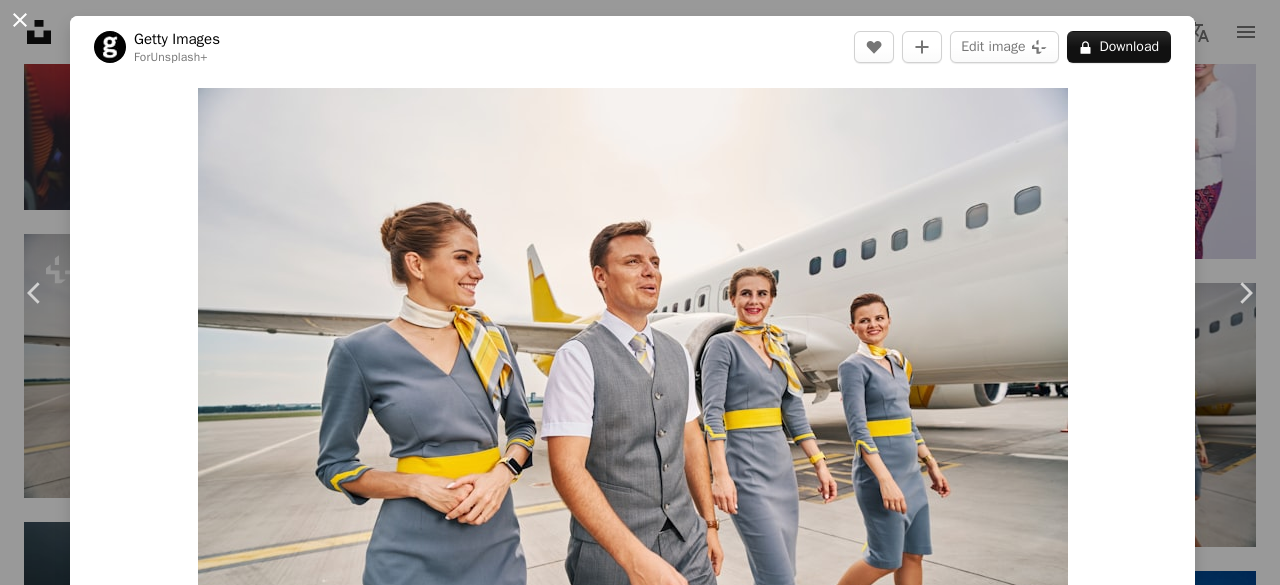 click on "An X shape" at bounding box center (20, 20) 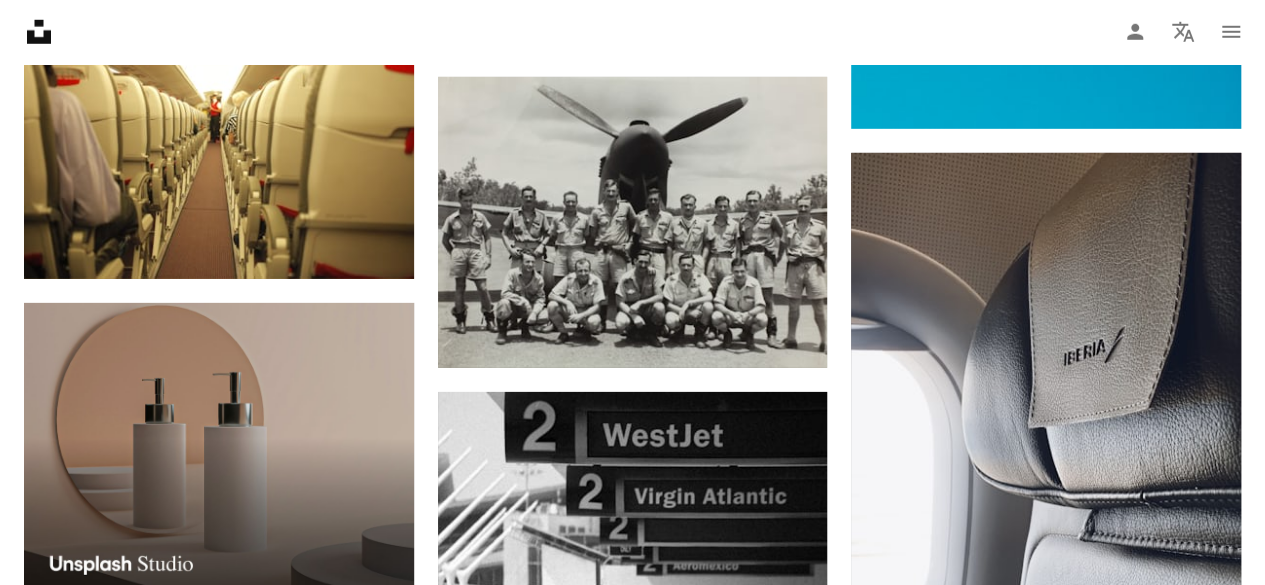 scroll, scrollTop: 3000, scrollLeft: 0, axis: vertical 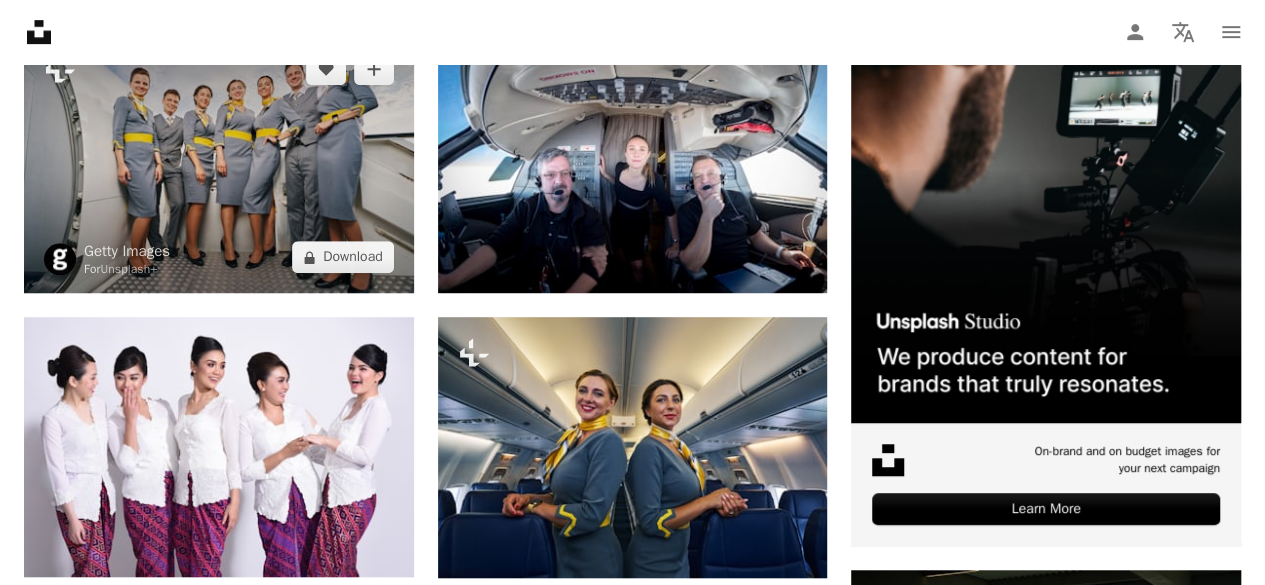 click at bounding box center [219, 163] 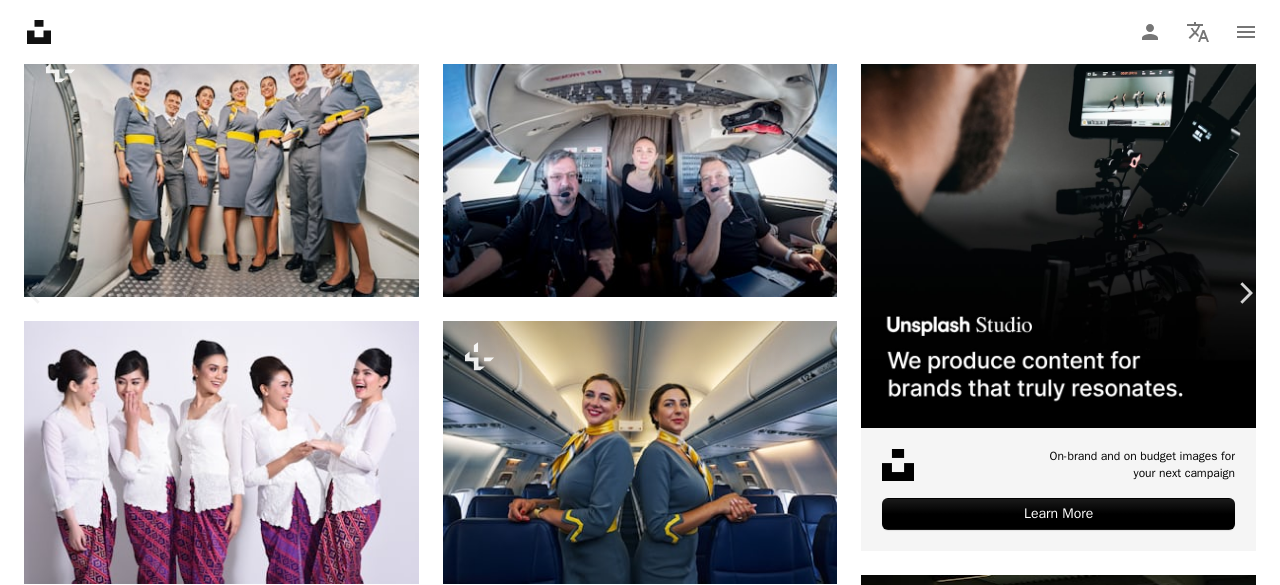 click on "A lock   Download" at bounding box center (1119, 7031) 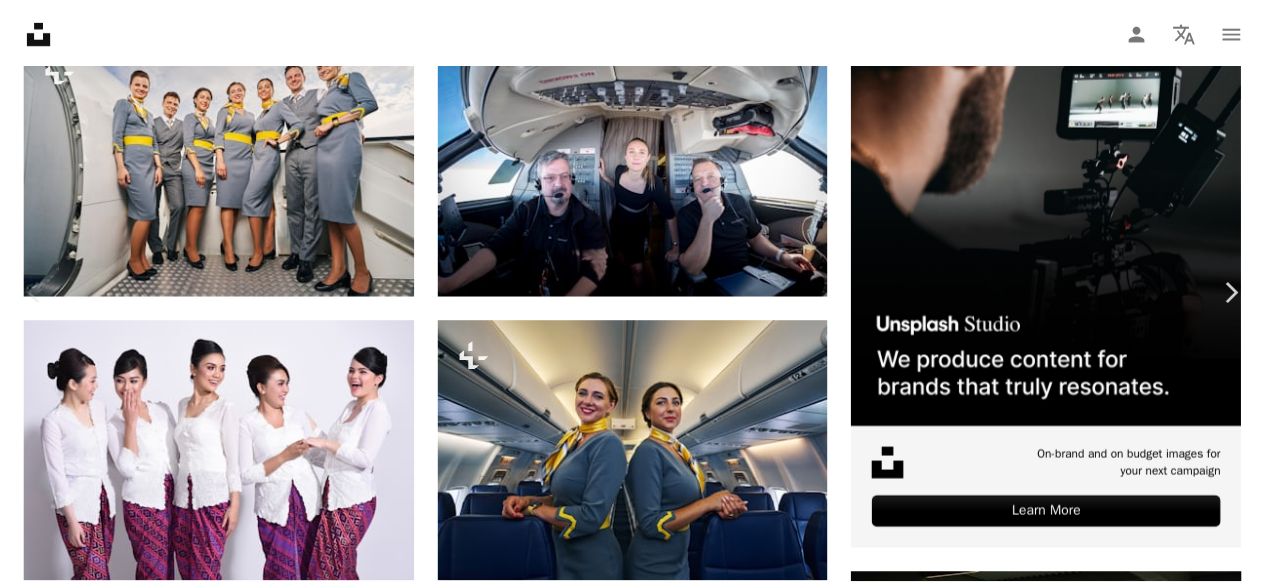 scroll, scrollTop: 0, scrollLeft: 0, axis: both 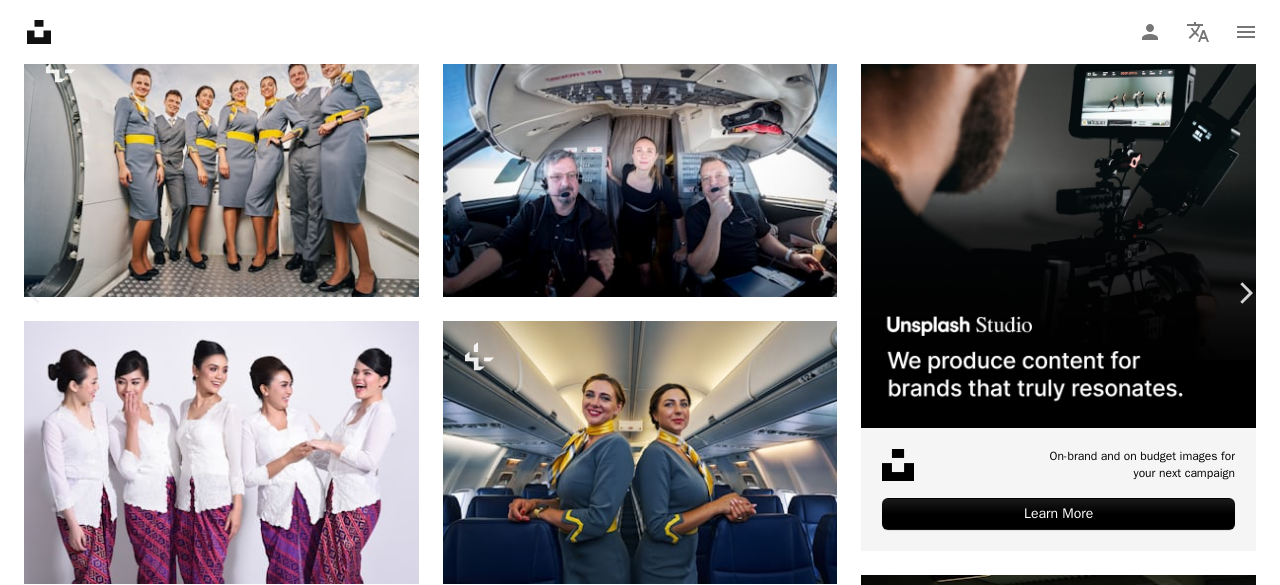 click on "An X shape" at bounding box center (20, 20) 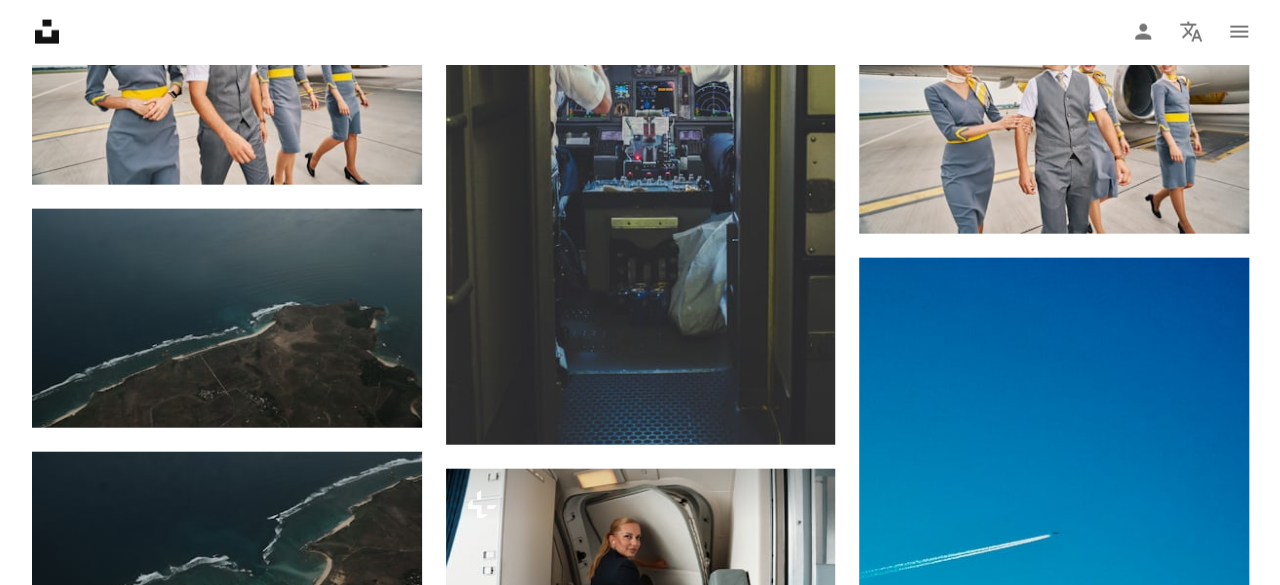 scroll, scrollTop: 2300, scrollLeft: 0, axis: vertical 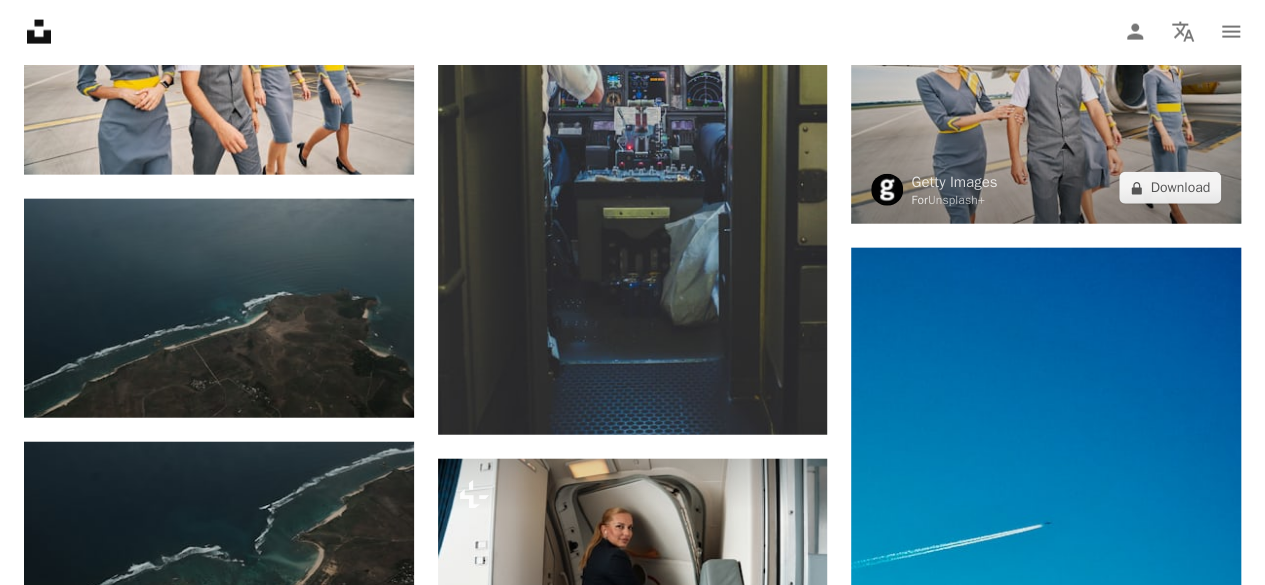 click at bounding box center [1046, 94] 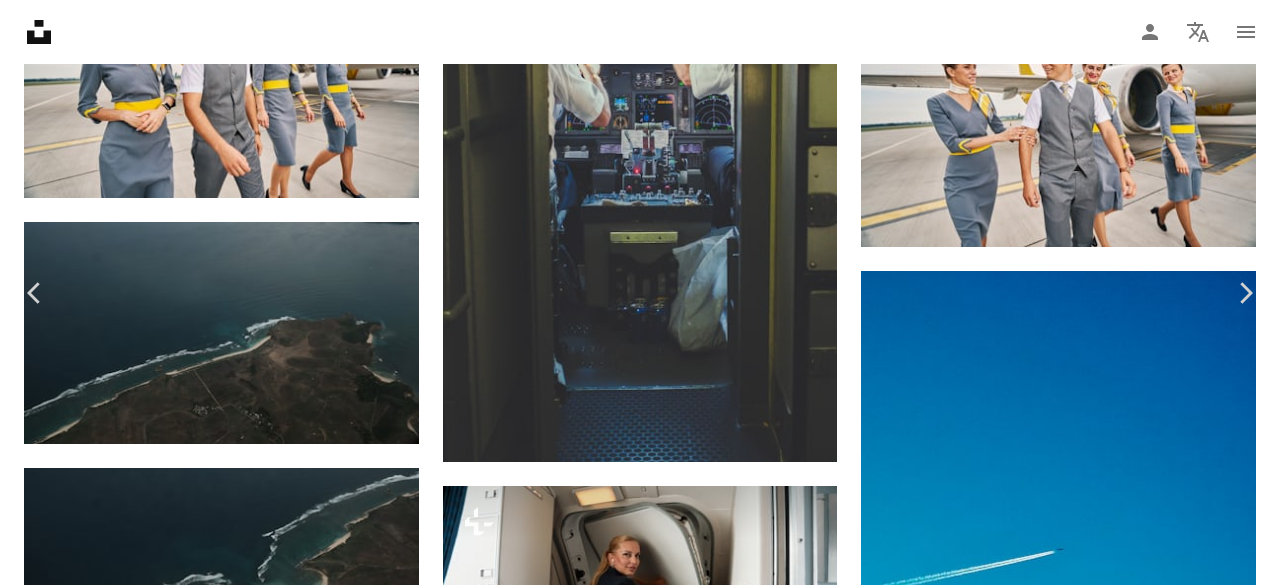 click on "A lock   Download" at bounding box center [1119, 5249] 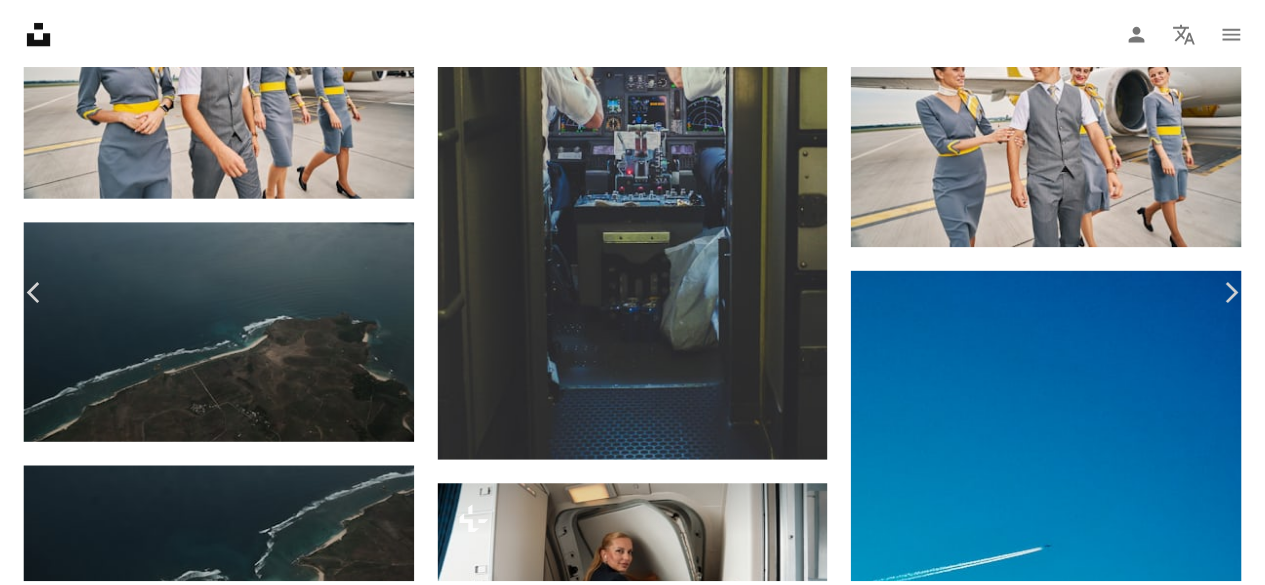 scroll, scrollTop: 100, scrollLeft: 0, axis: vertical 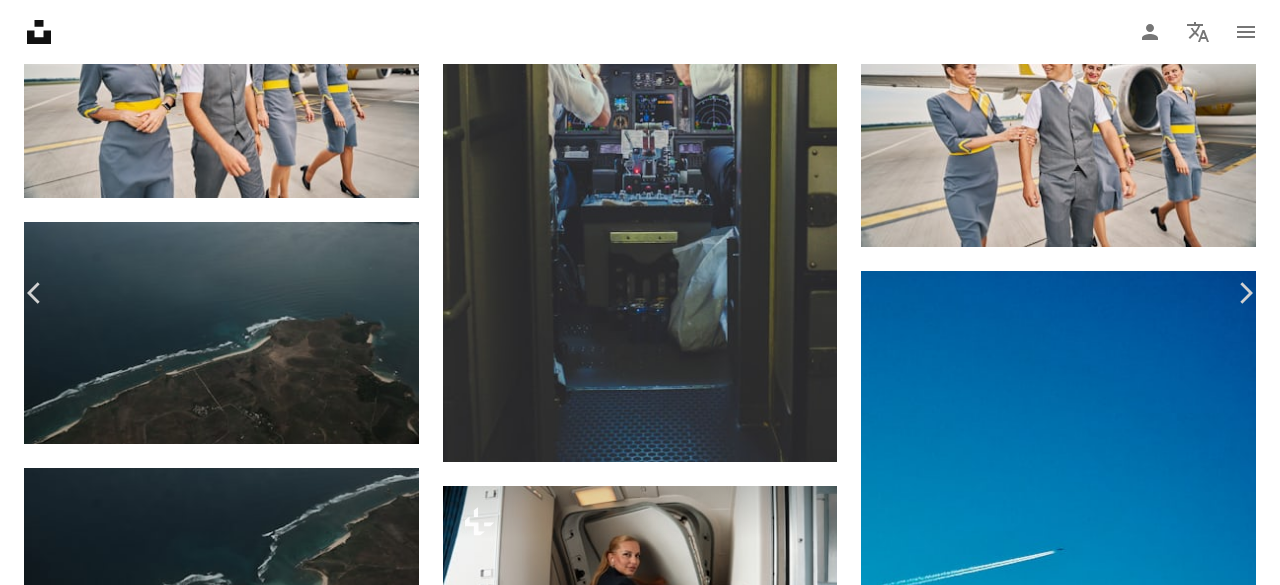 click on "An X shape" at bounding box center (20, 20) 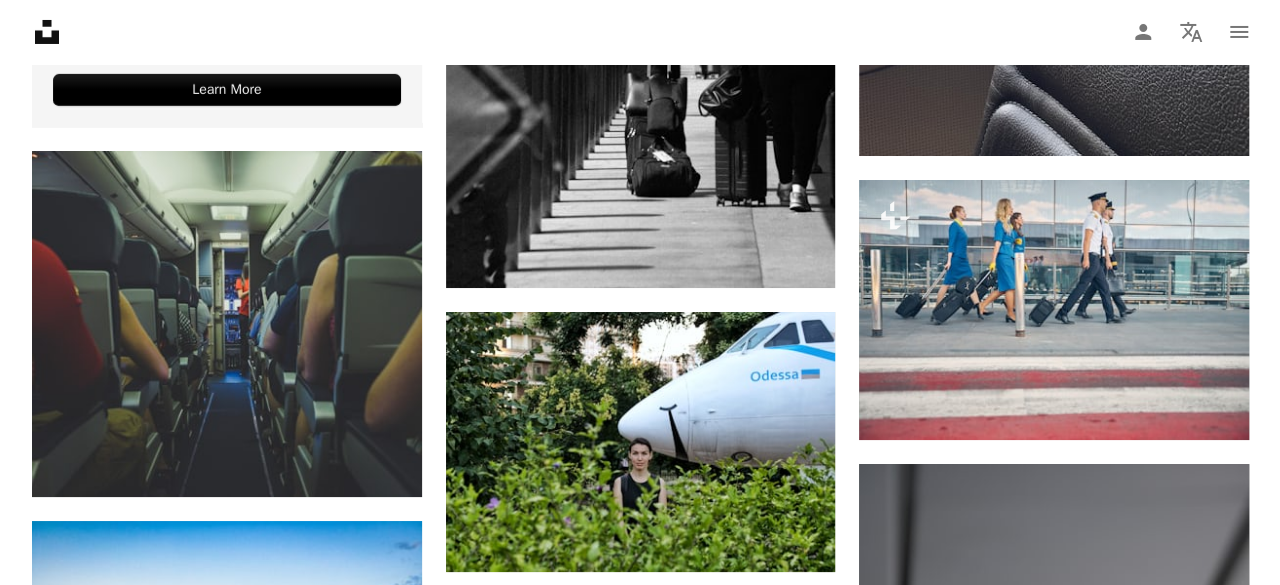 scroll, scrollTop: 3700, scrollLeft: 0, axis: vertical 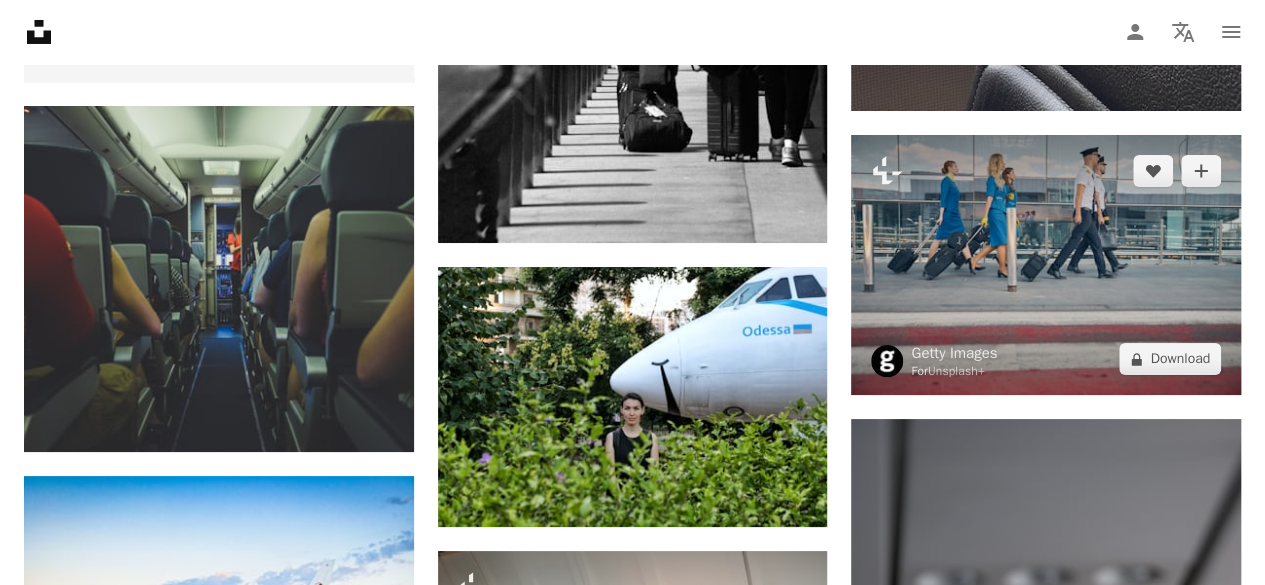click at bounding box center [1046, 265] 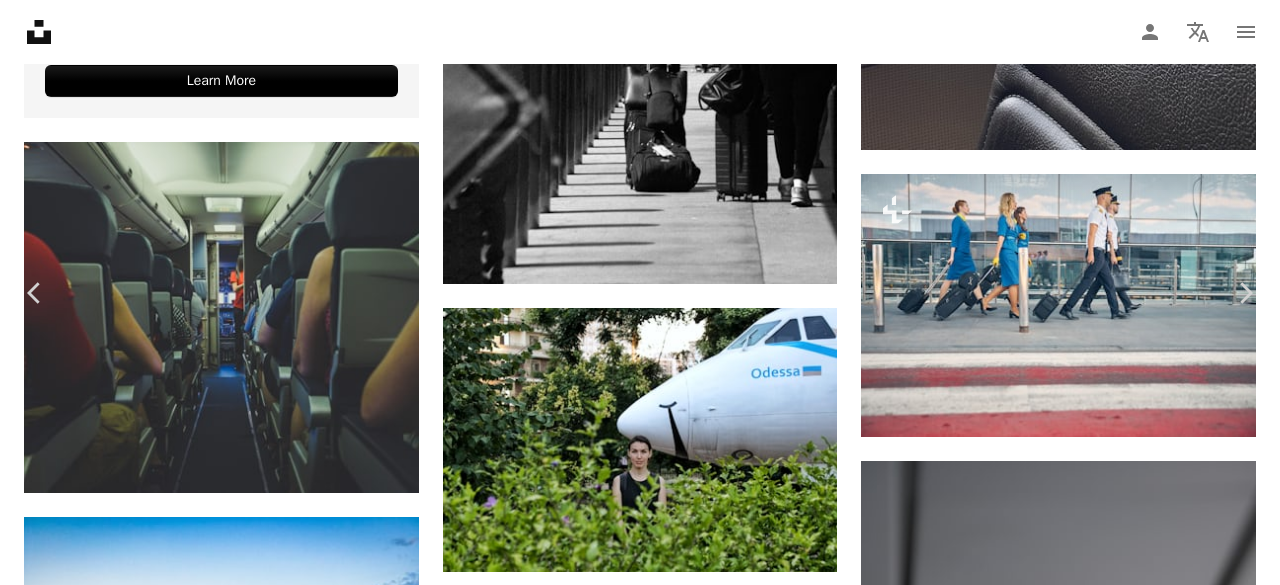 click on "A lock   Download" at bounding box center (1119, 3849) 